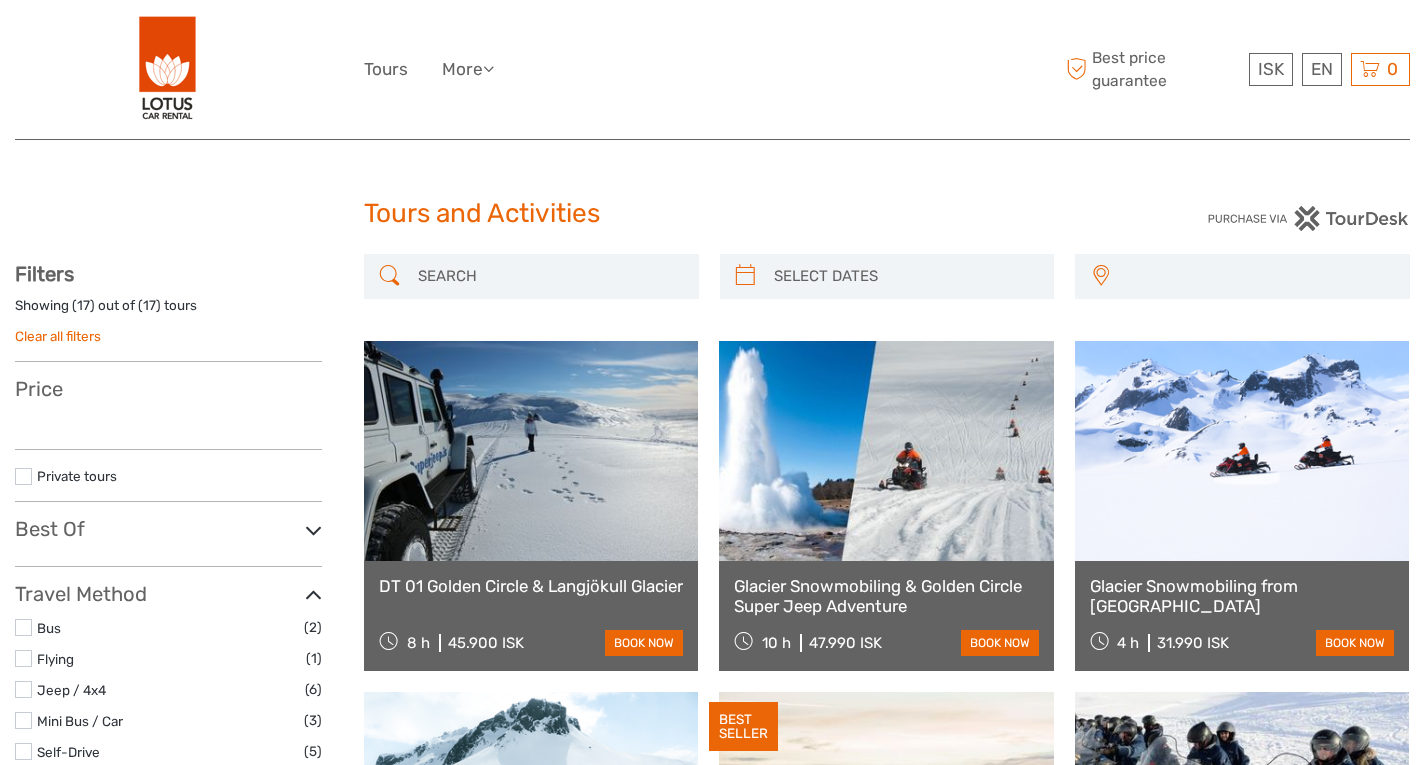 select 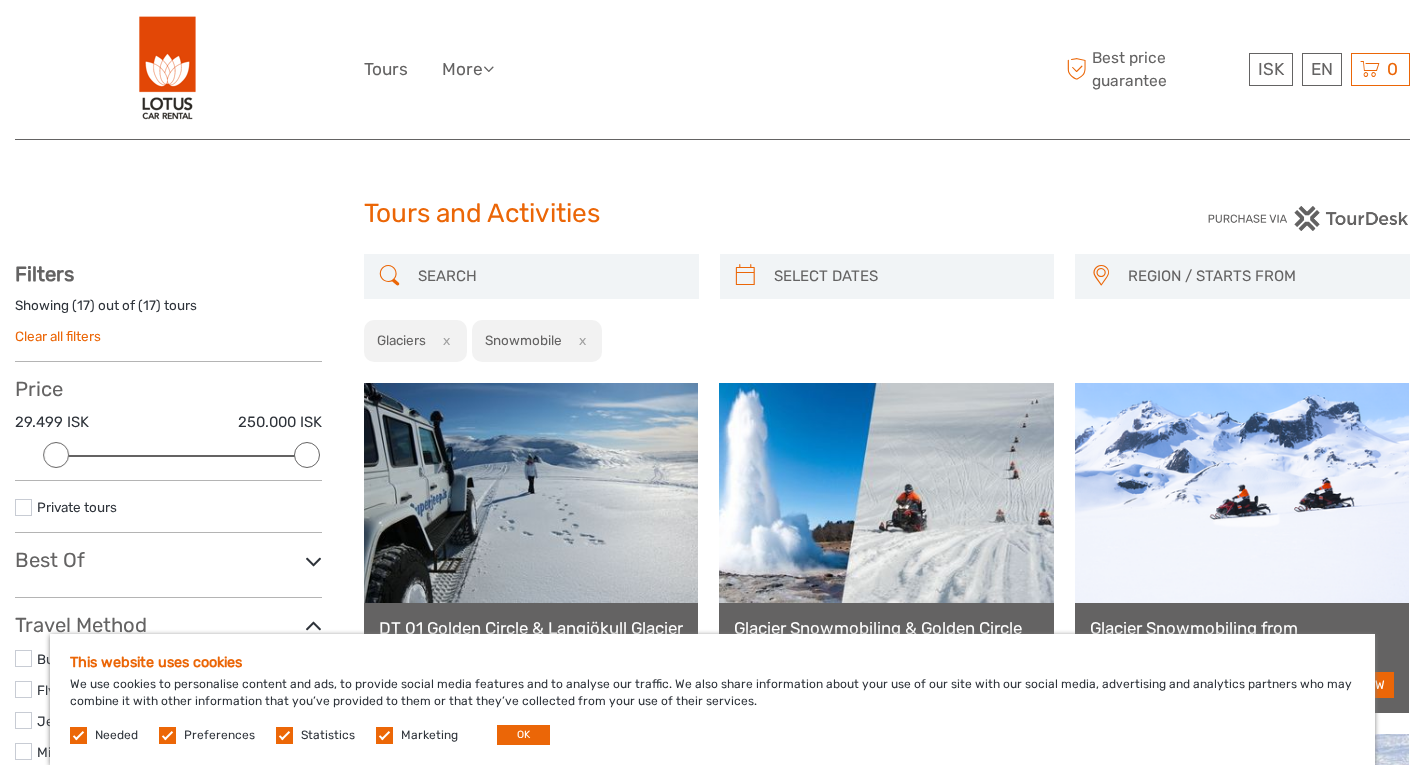 scroll, scrollTop: 0, scrollLeft: 0, axis: both 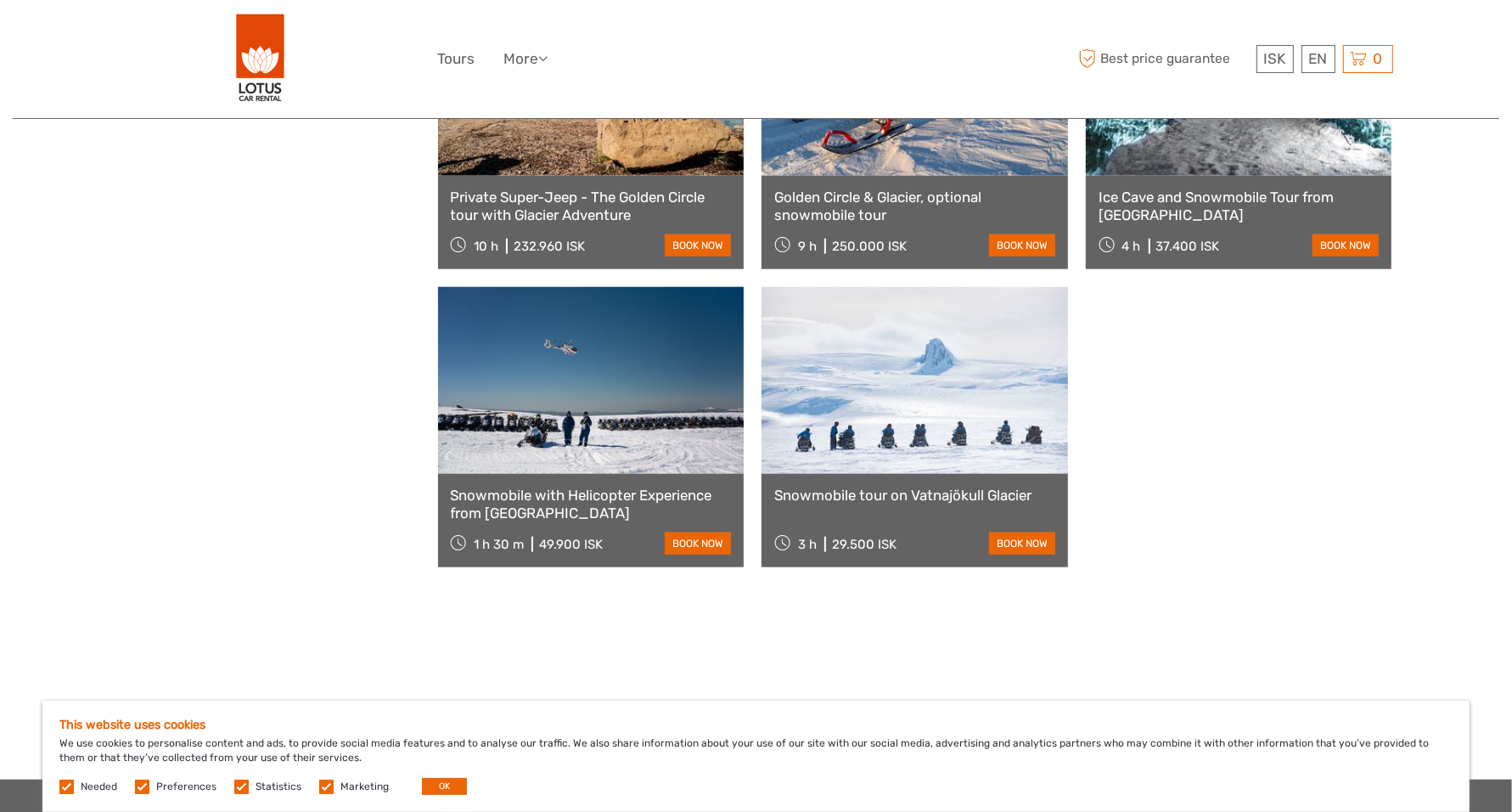 click on "1 h 30 m
49.900 ISK
book now" at bounding box center [591, 544] 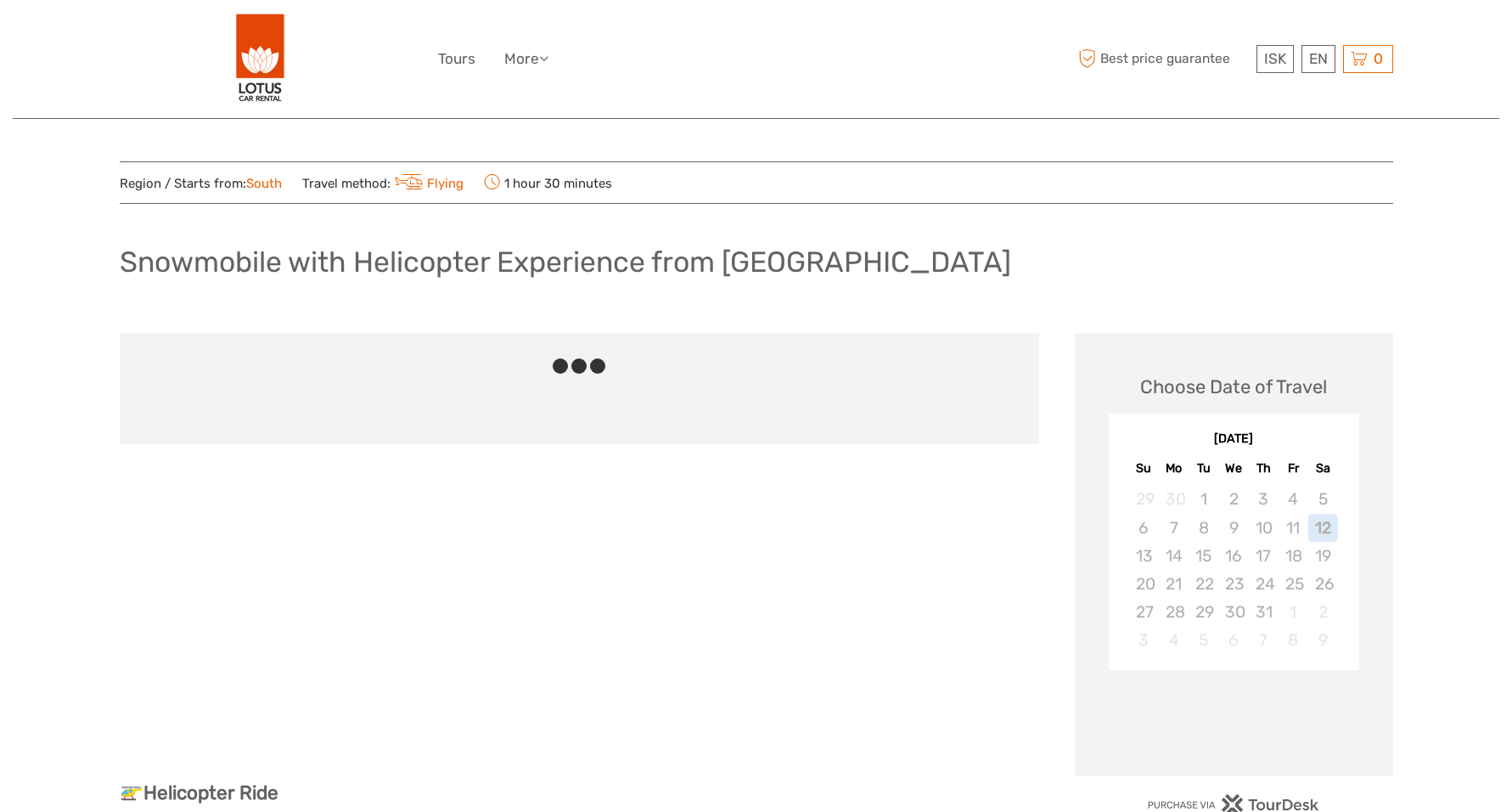 scroll, scrollTop: 0, scrollLeft: 0, axis: both 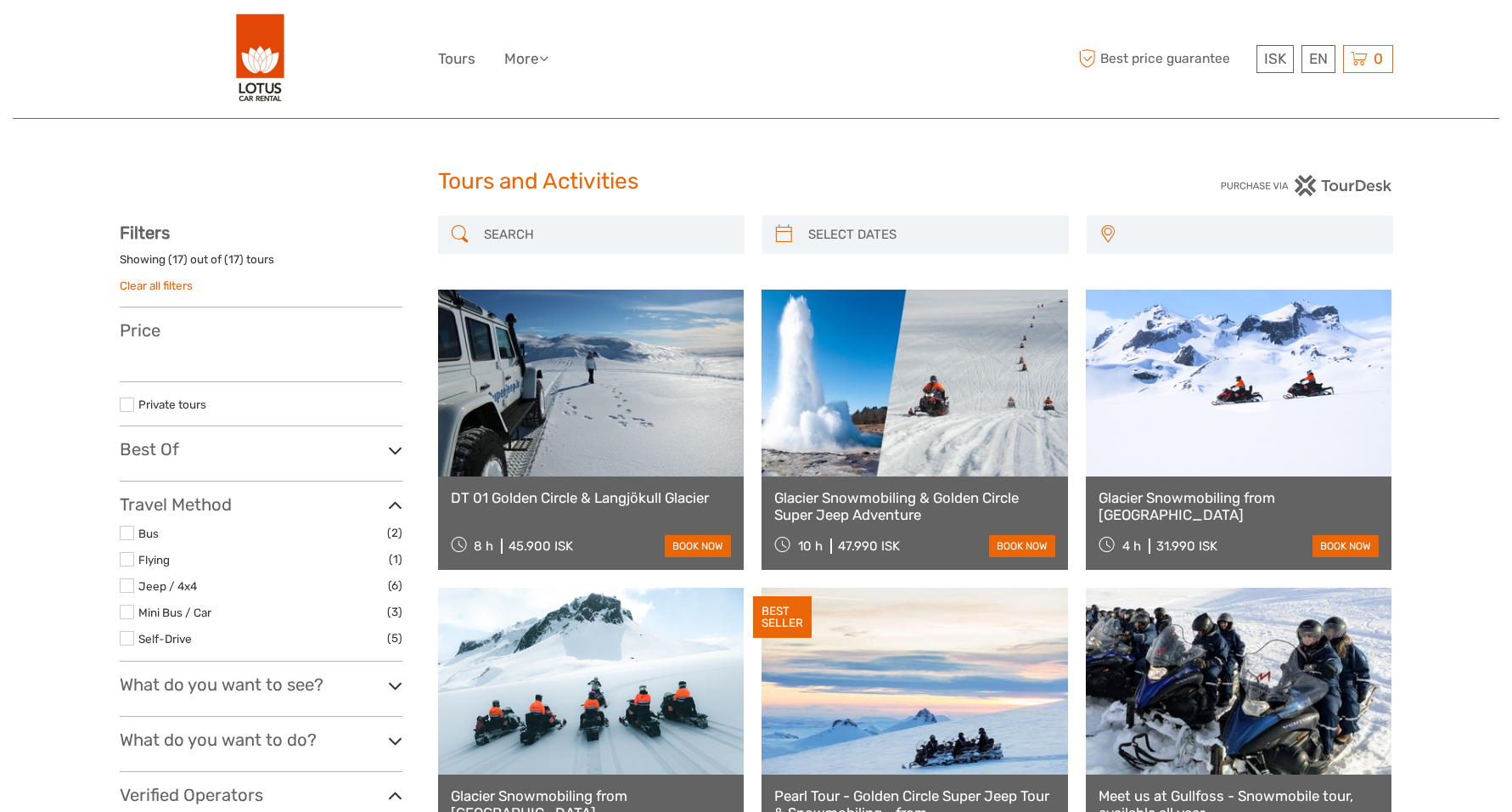 select 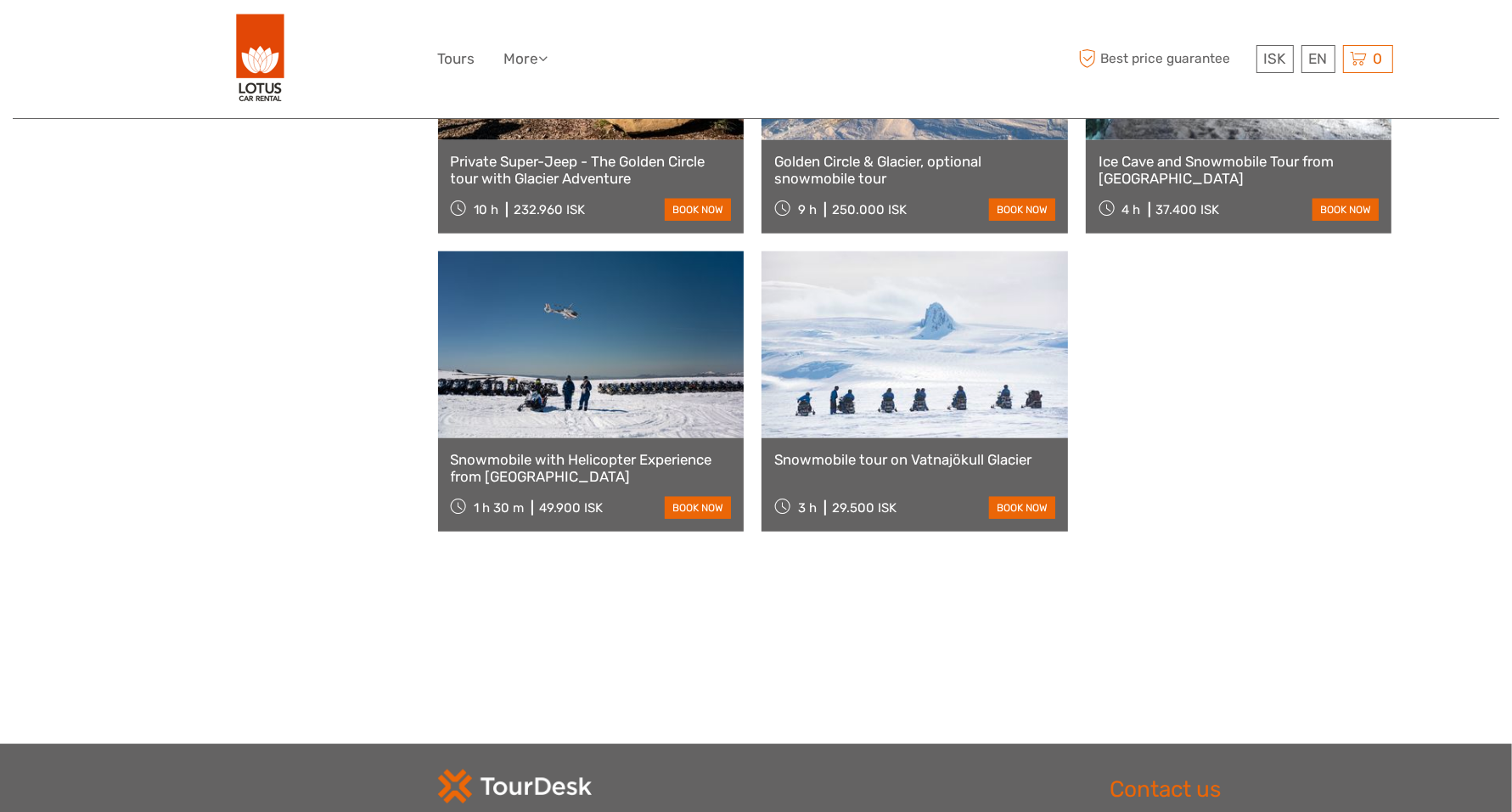 select 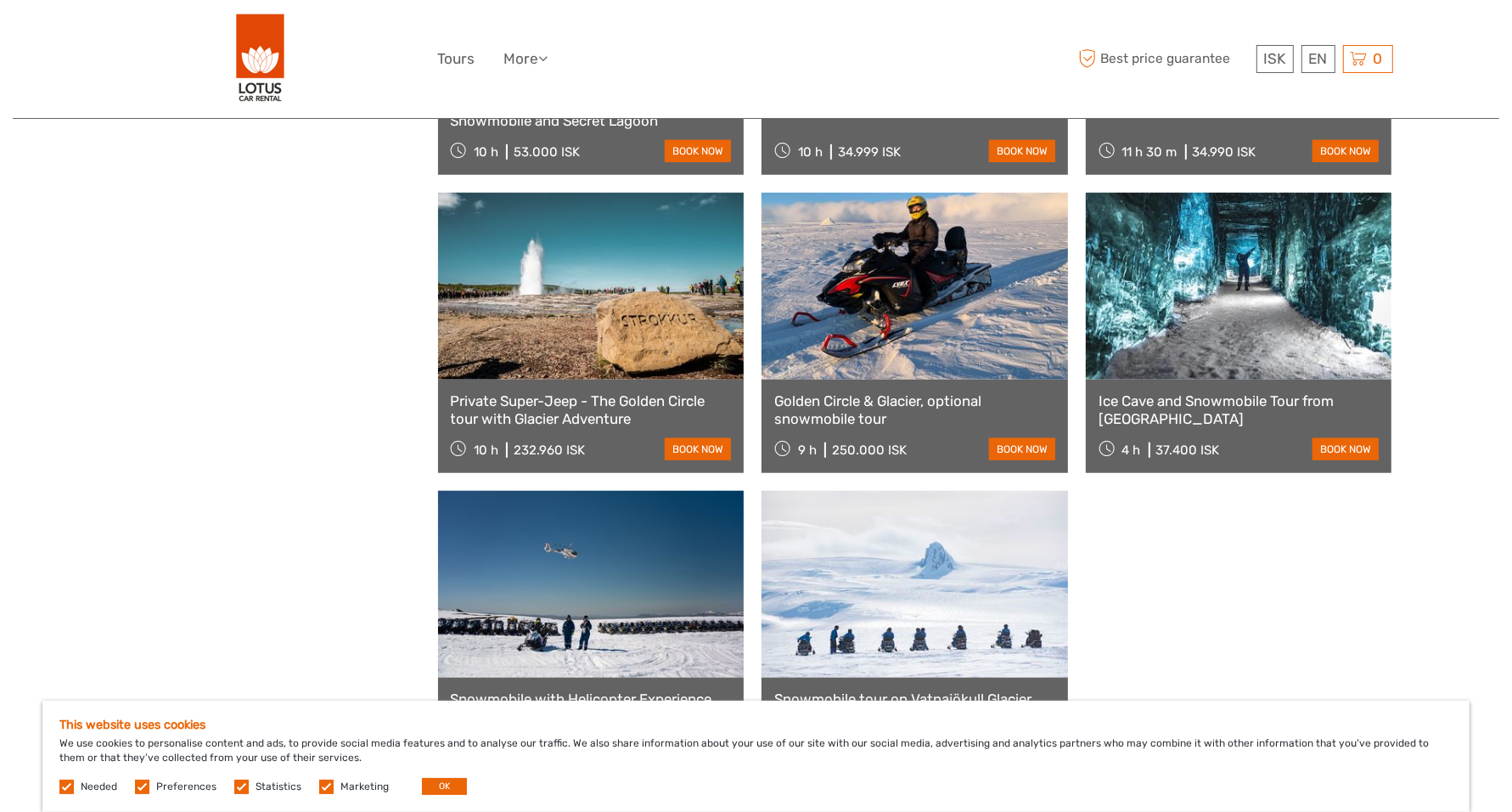scroll, scrollTop: 1317, scrollLeft: 0, axis: vertical 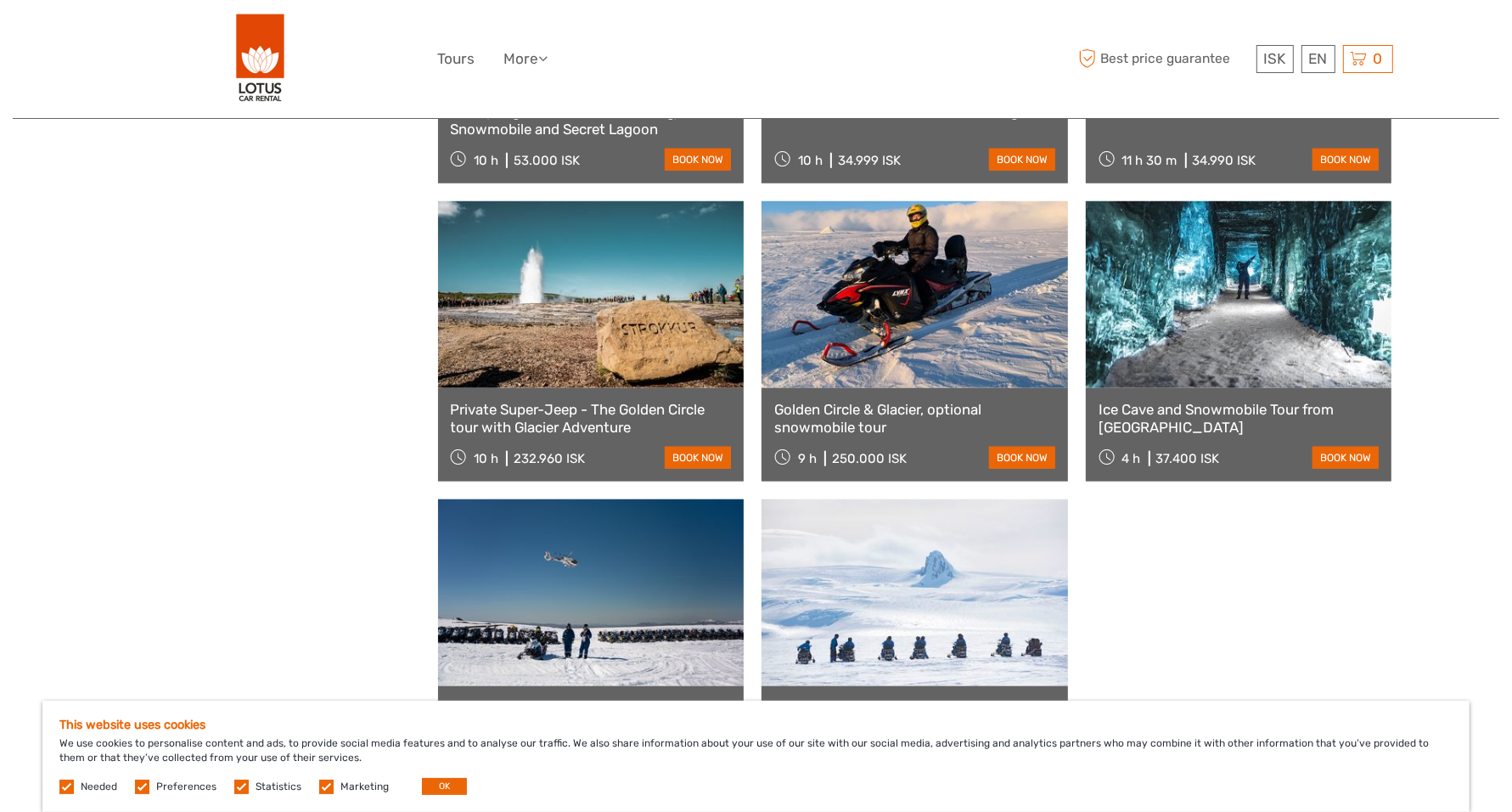 click at bounding box center (1239, 295) 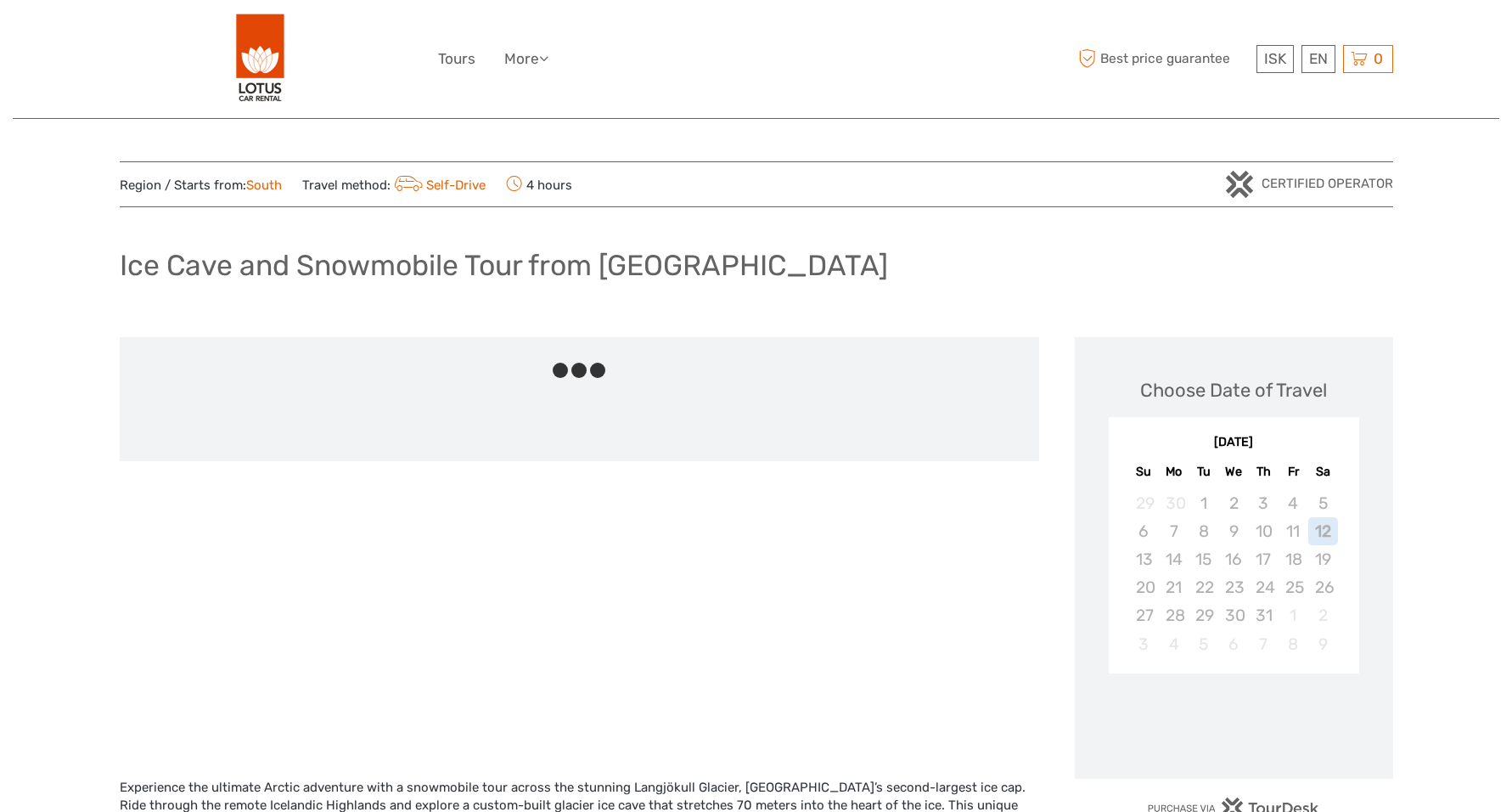 scroll, scrollTop: 0, scrollLeft: 0, axis: both 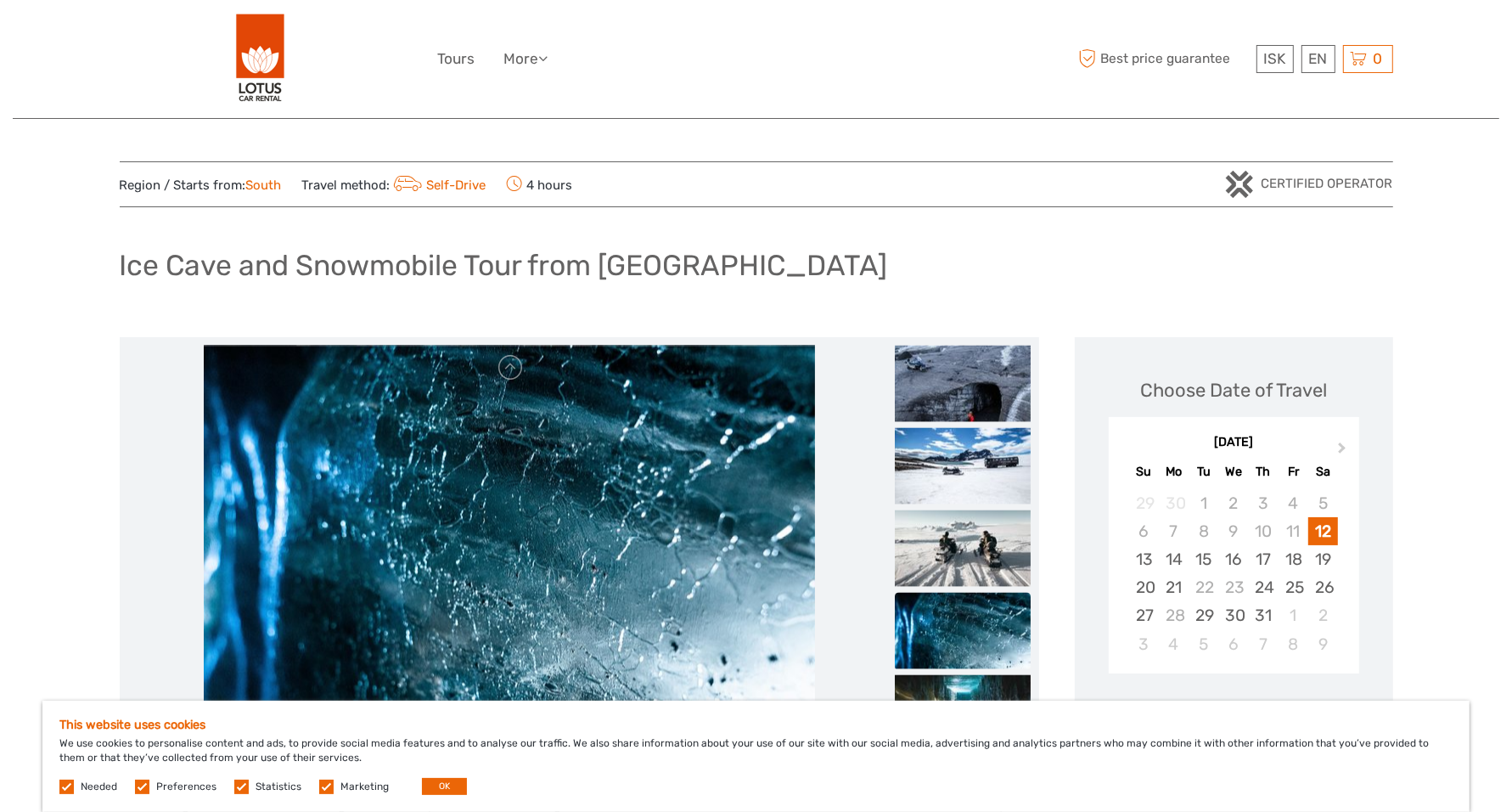 click on "Region / Starts from:
South
Travel method:
Self-Drive
4 hours
Certified Operator
Ice Cave and Snowmobile Tour from Gullfoss
6" at bounding box center (756, 1329) 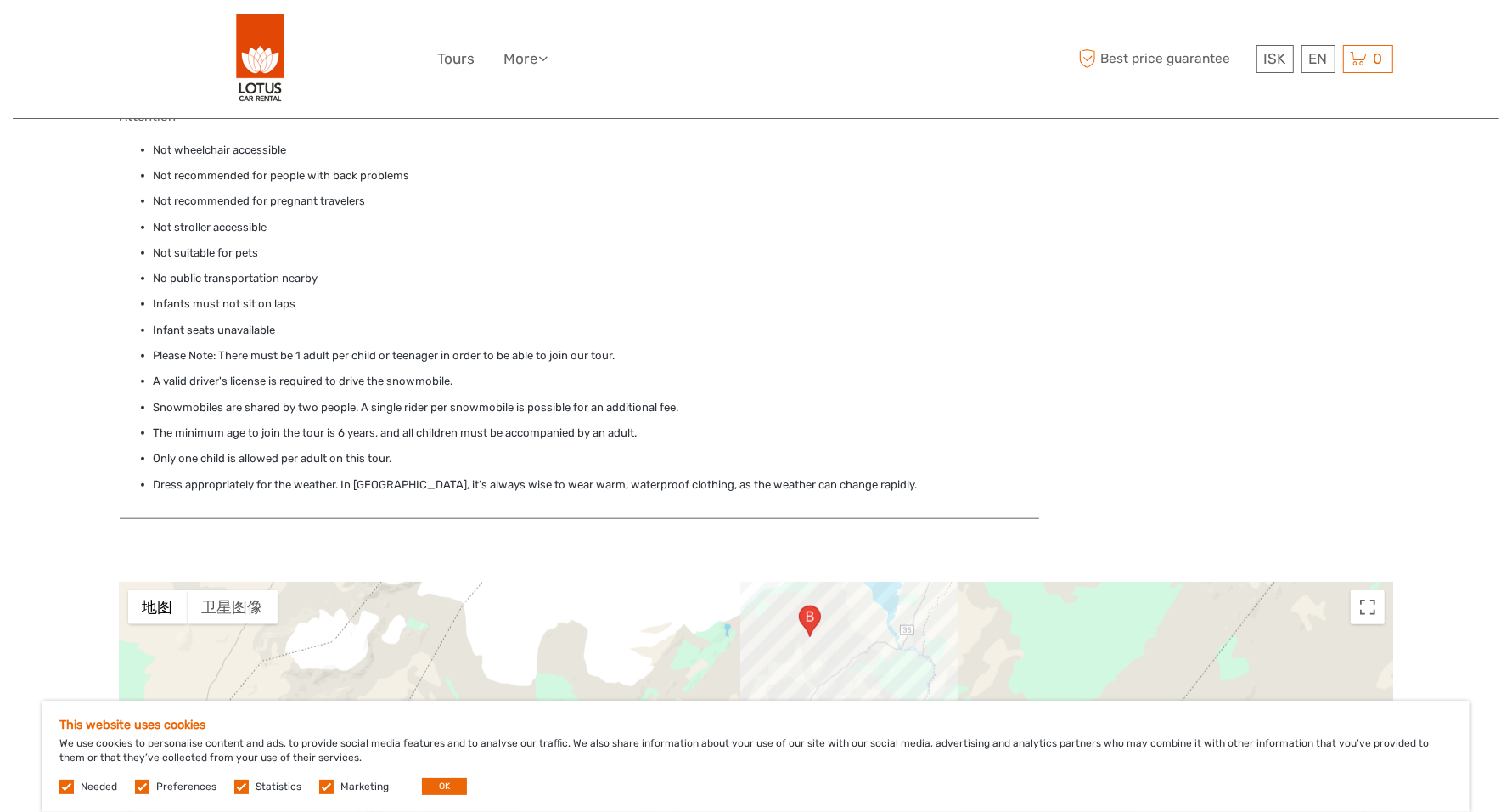 scroll, scrollTop: 1911, scrollLeft: 0, axis: vertical 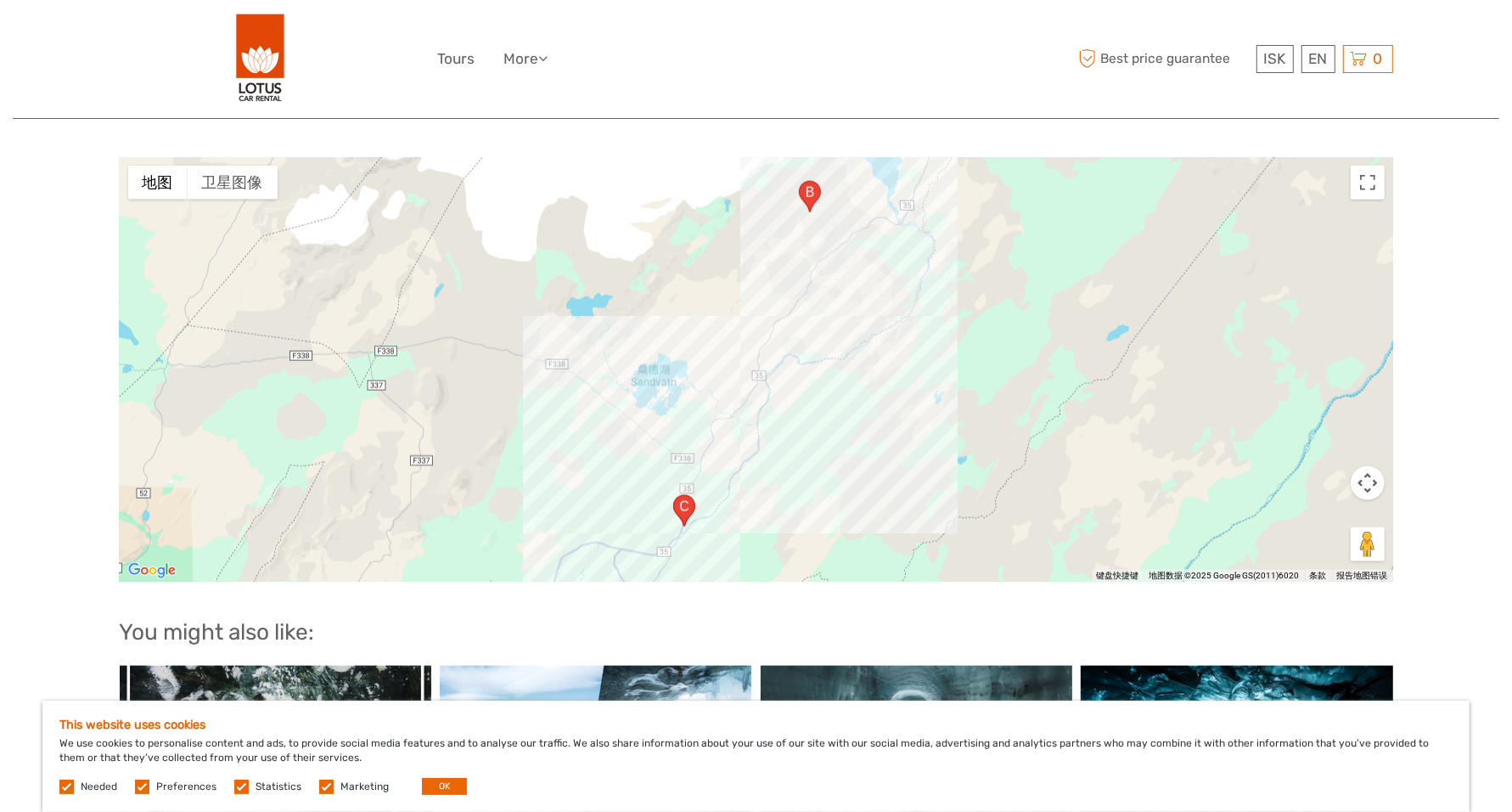 click at bounding box center (756, 369) 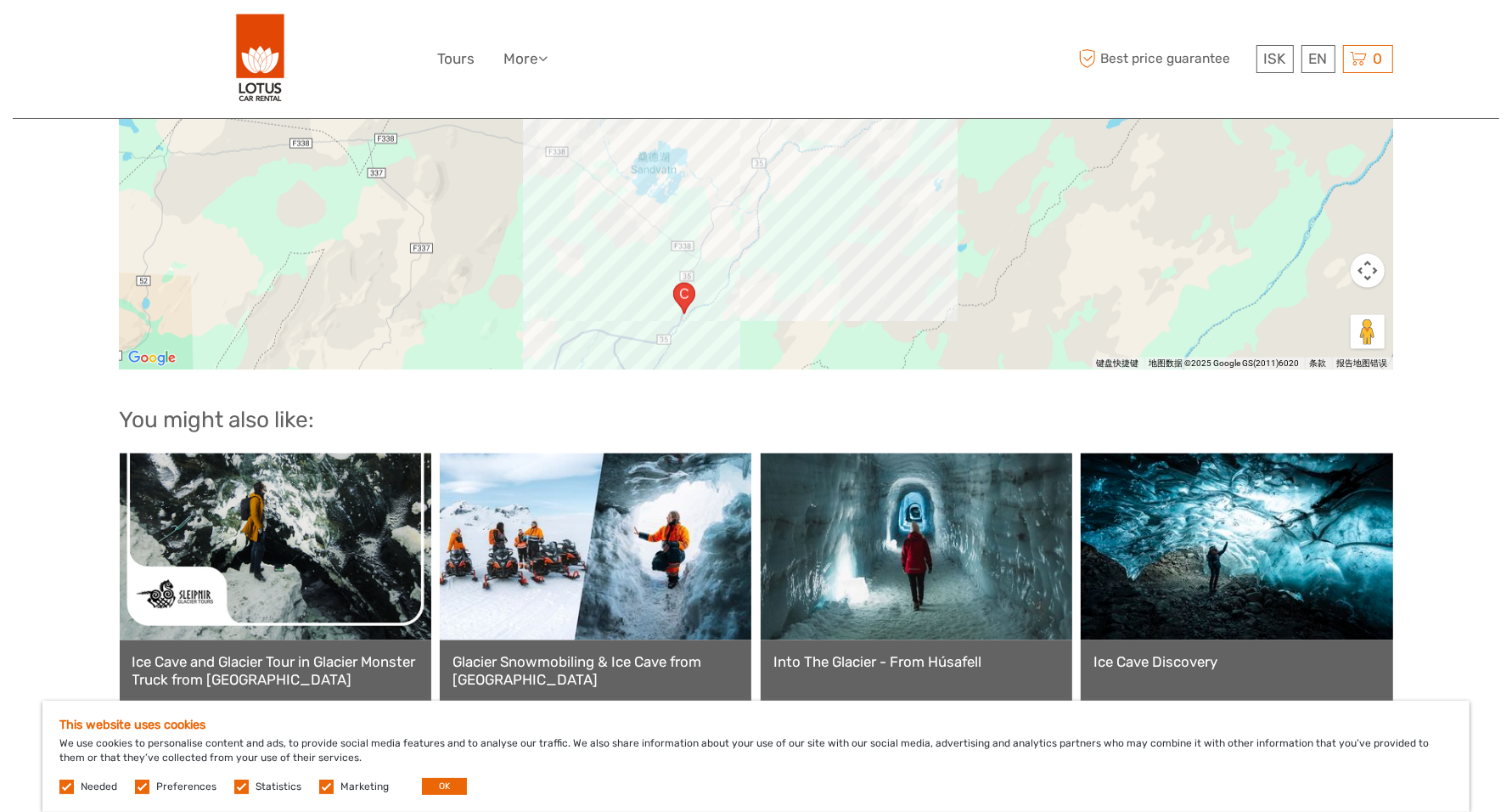 scroll, scrollTop: 1911, scrollLeft: 0, axis: vertical 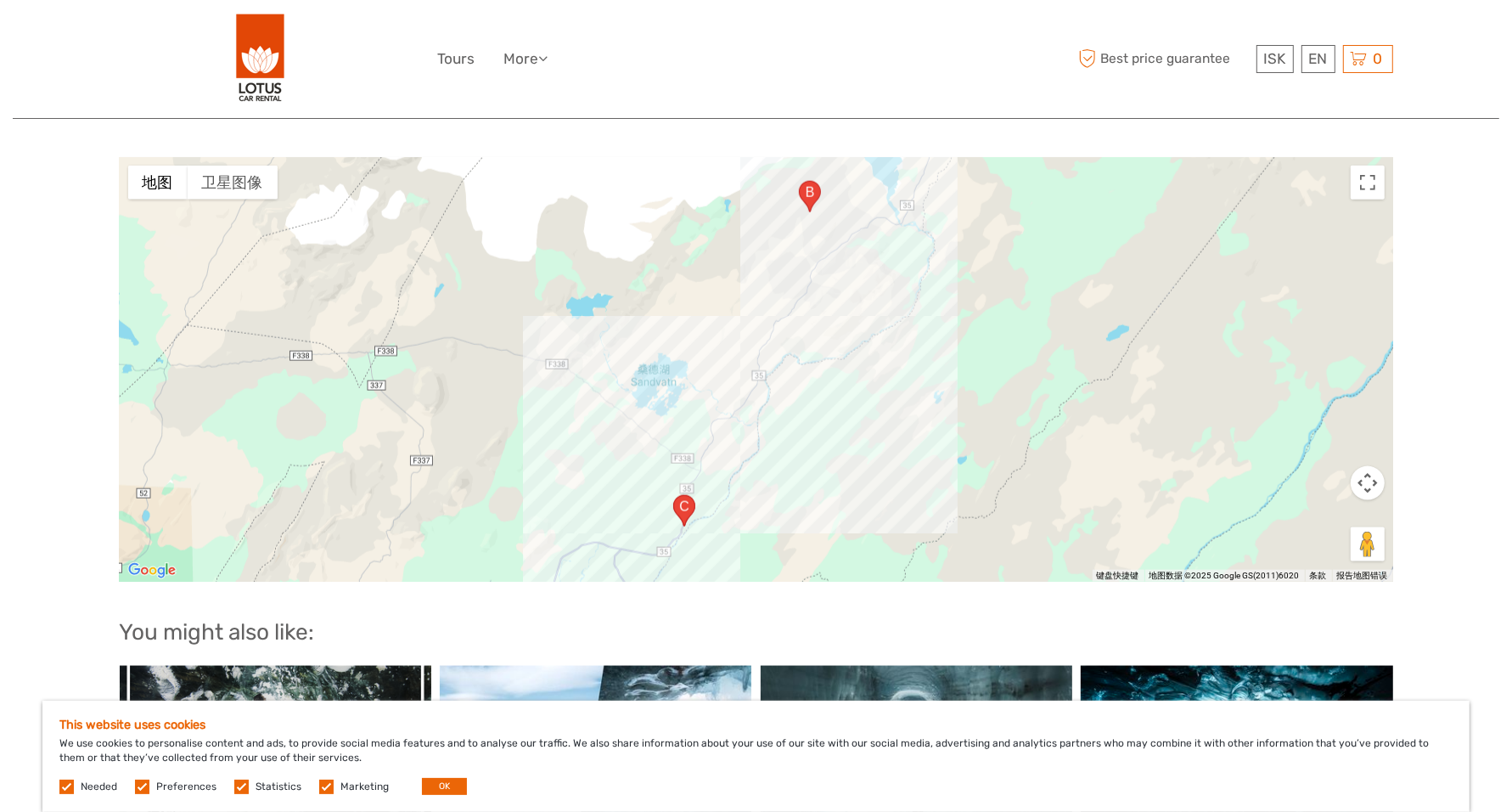 click at bounding box center (756, 369) 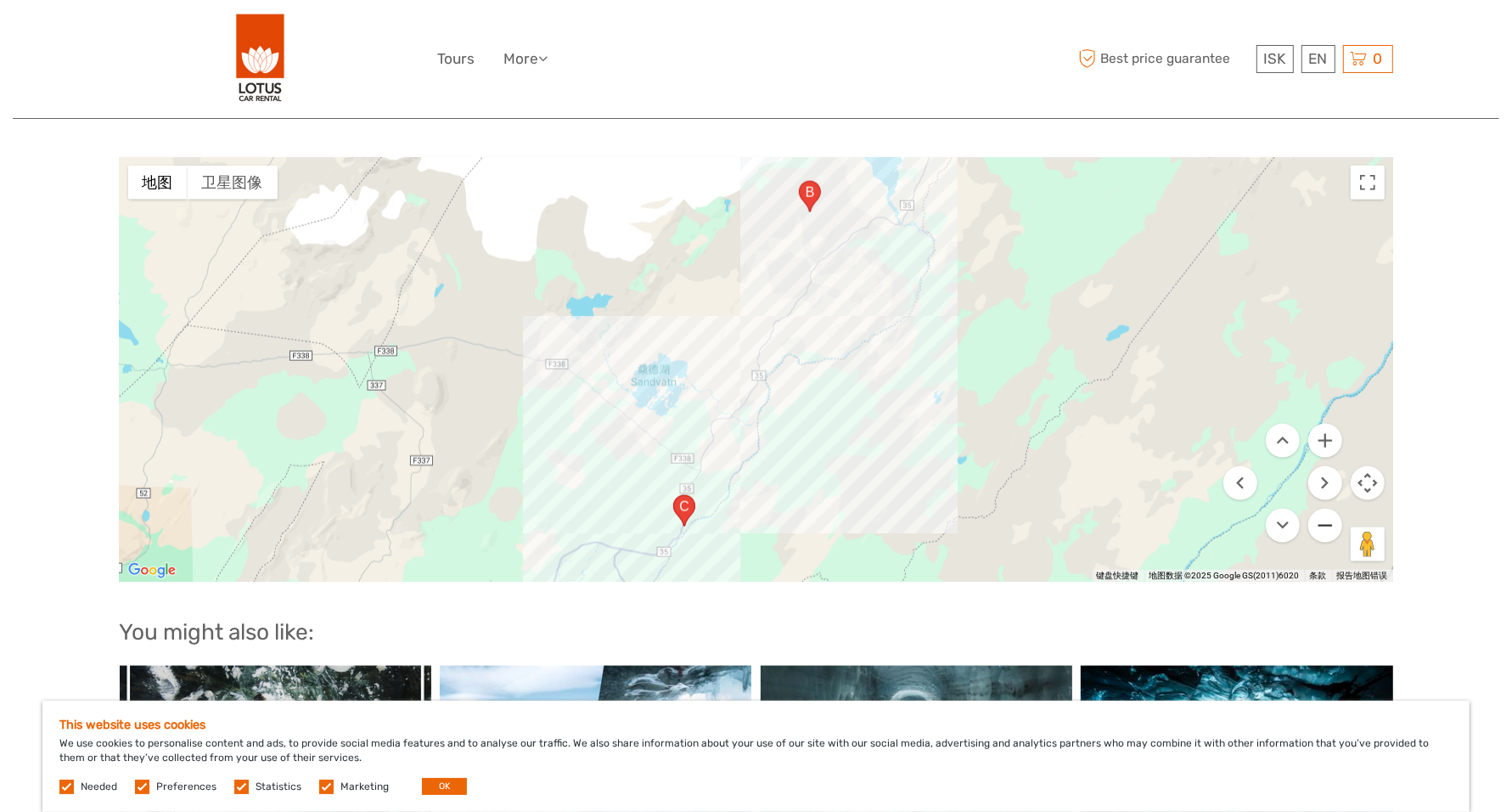 click at bounding box center (1325, 526) 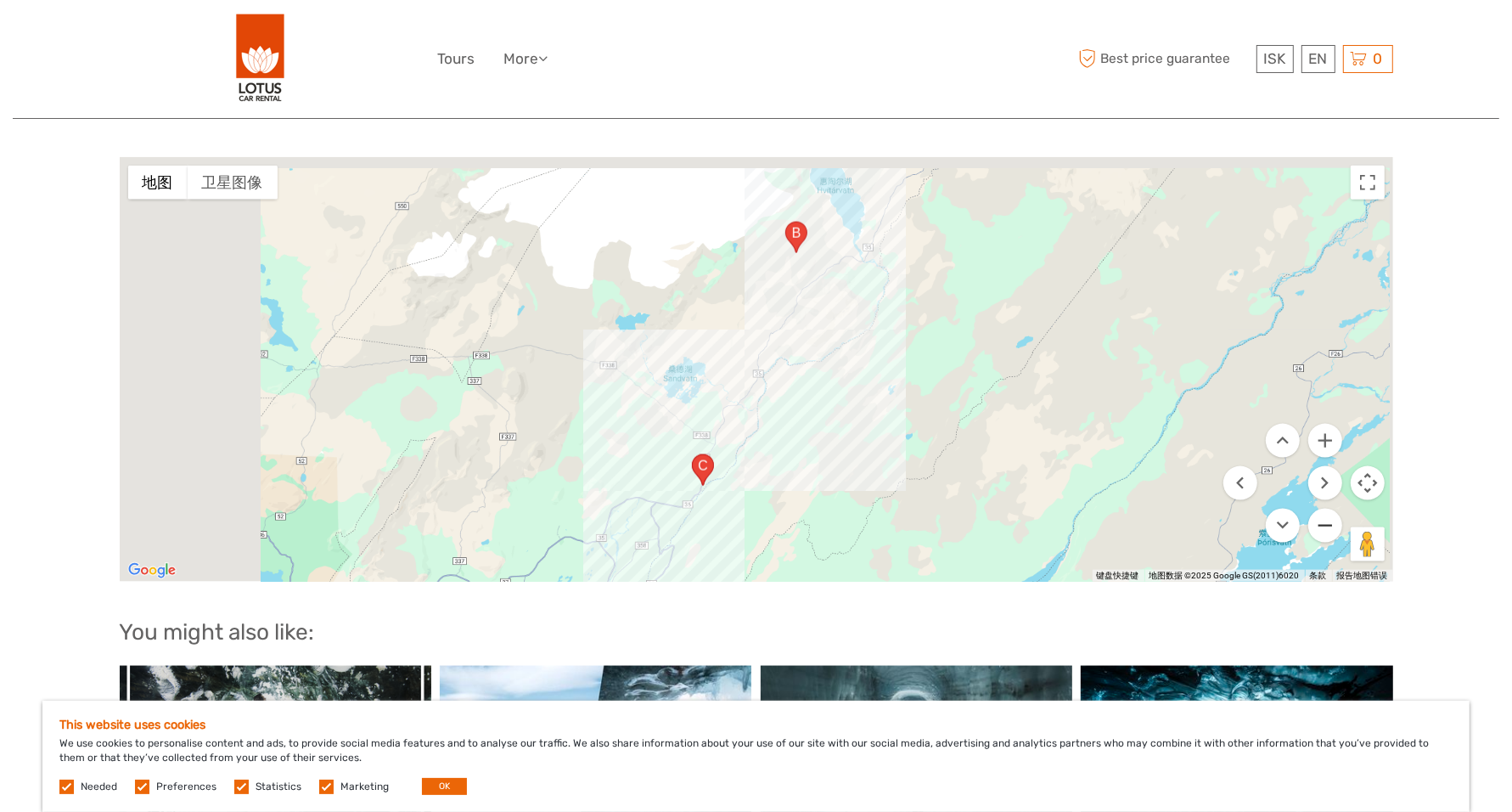 click at bounding box center [1325, 526] 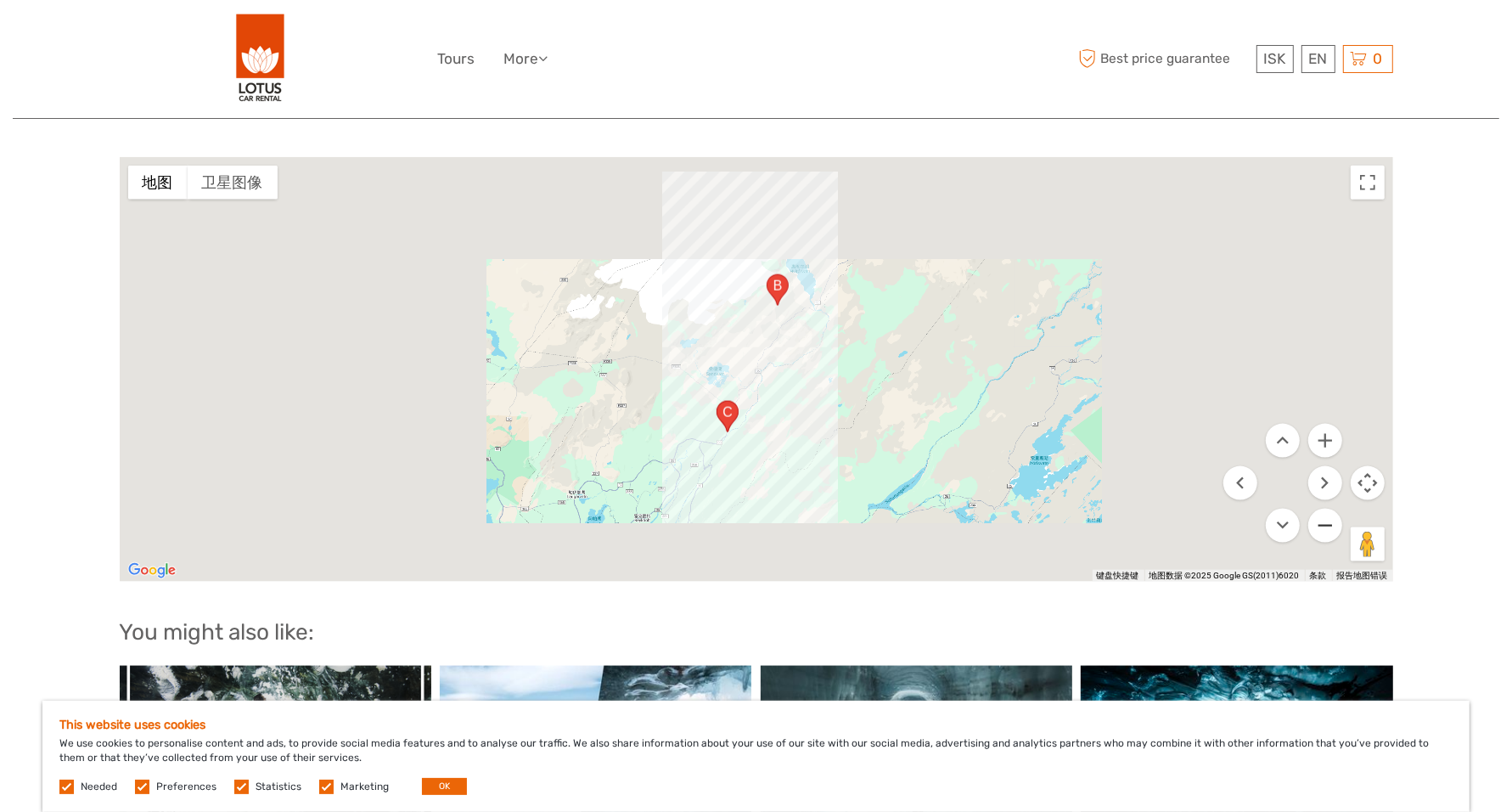 click at bounding box center (1325, 526) 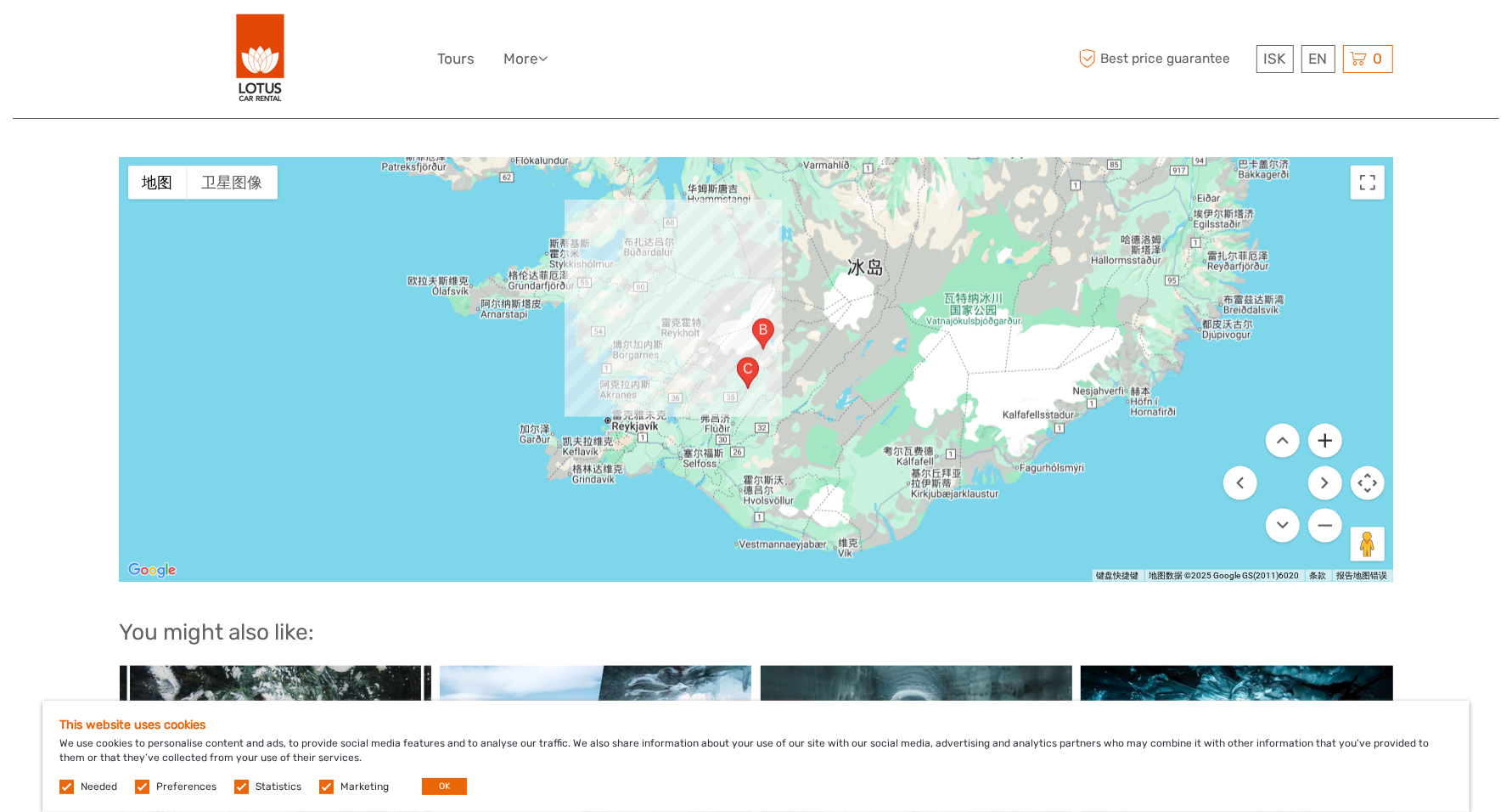 click at bounding box center [1325, 441] 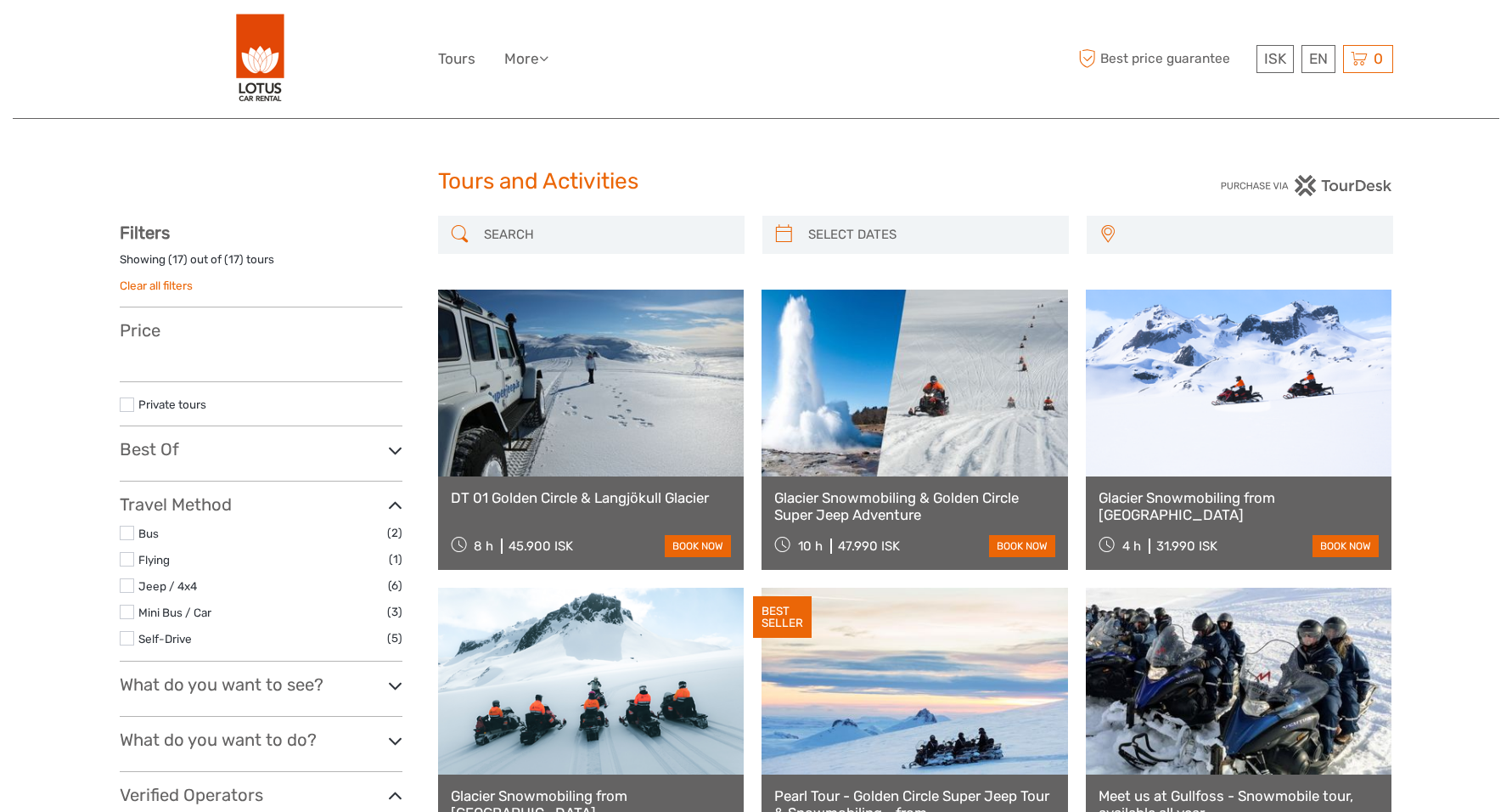 select 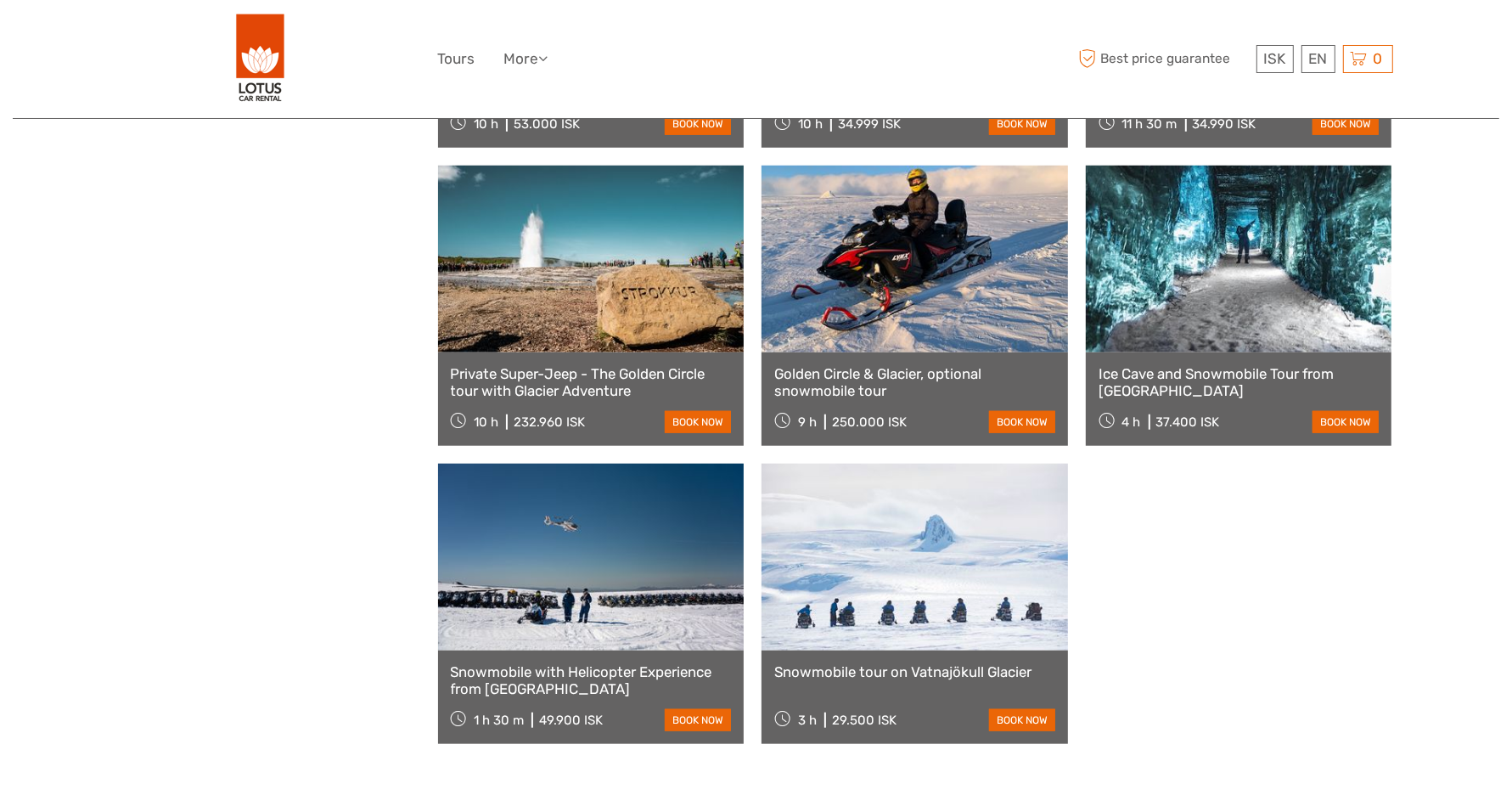 scroll, scrollTop: 0, scrollLeft: 0, axis: both 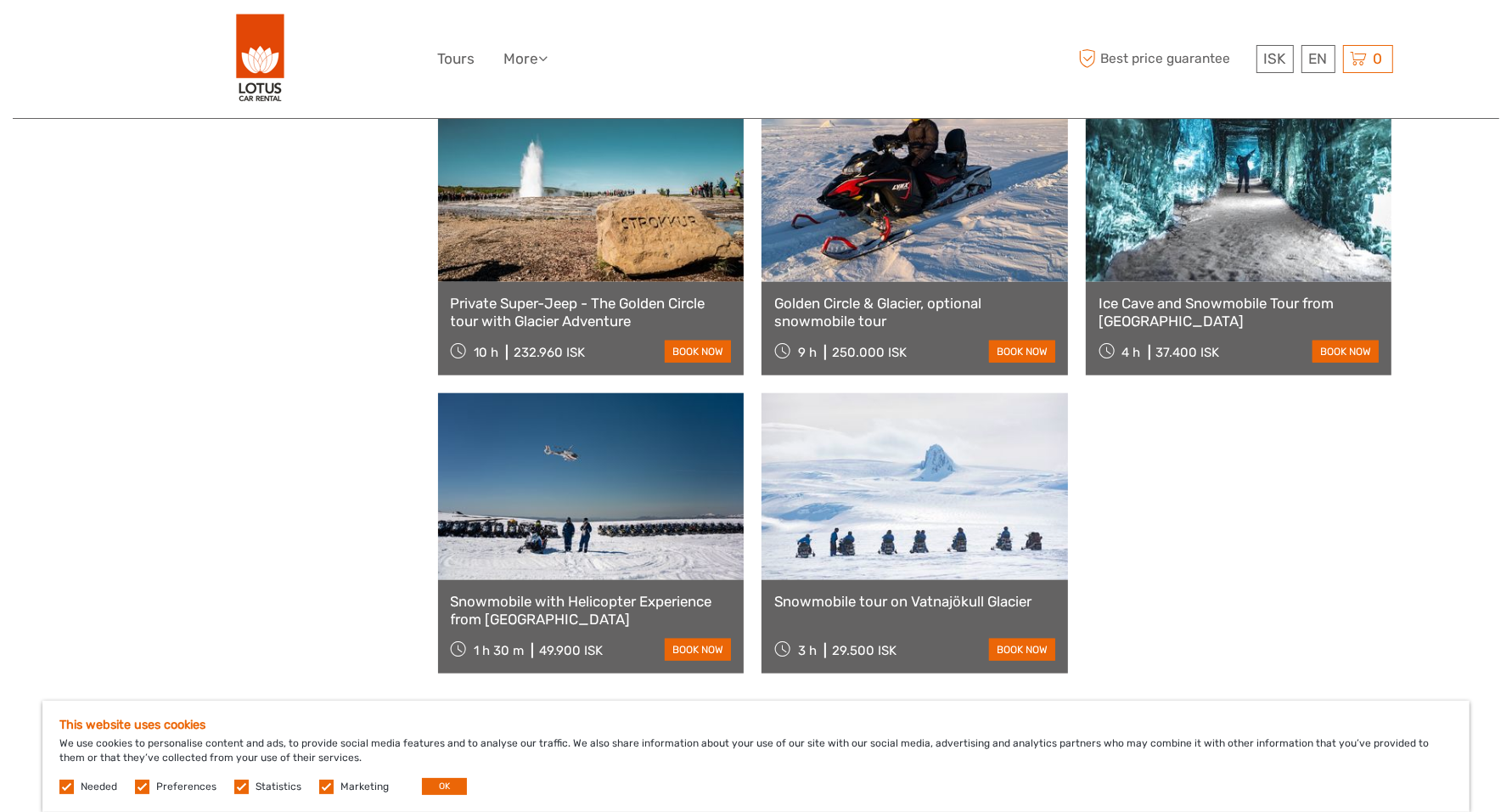 click at bounding box center [914, 487] 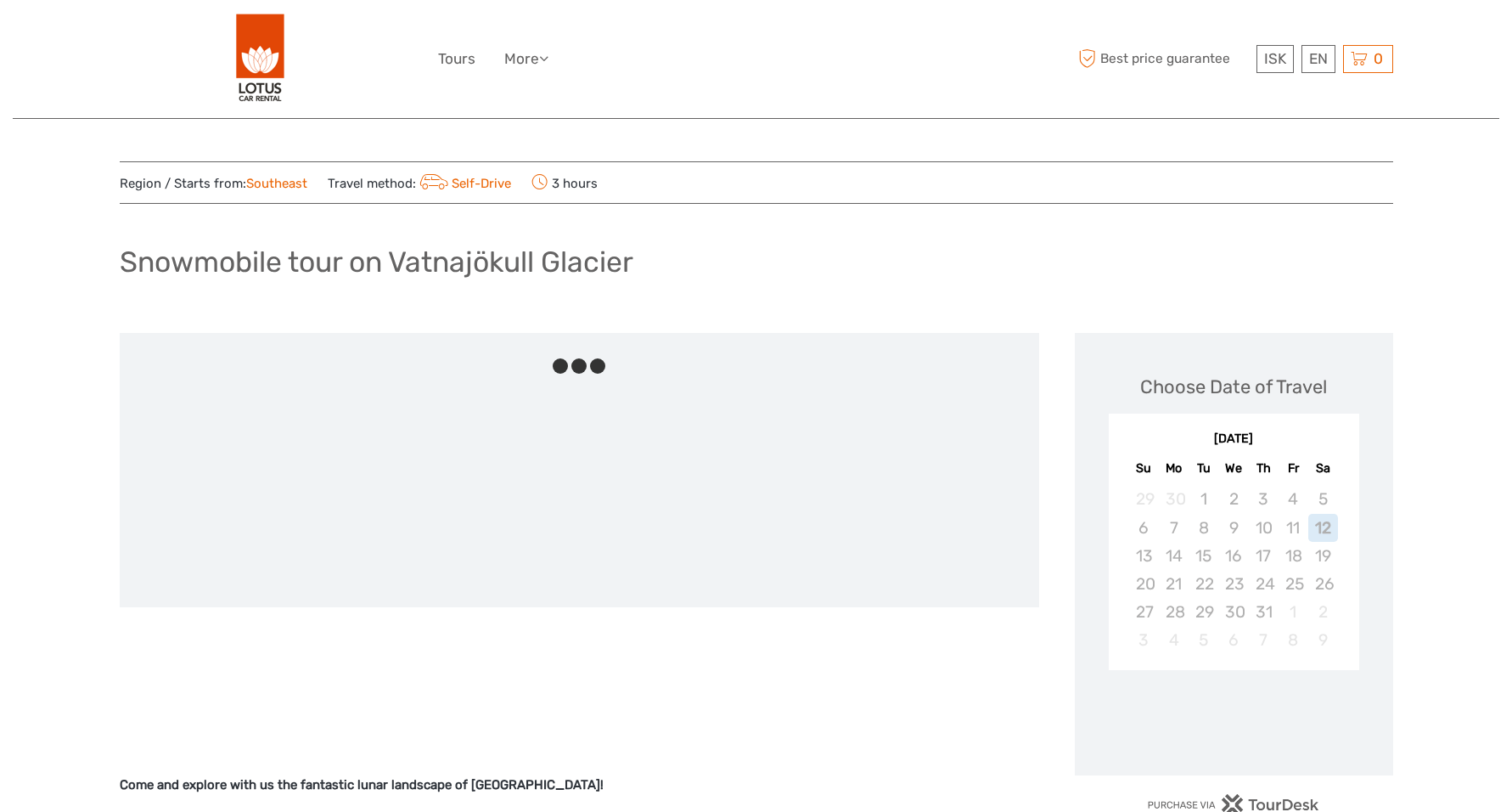 scroll, scrollTop: 0, scrollLeft: 0, axis: both 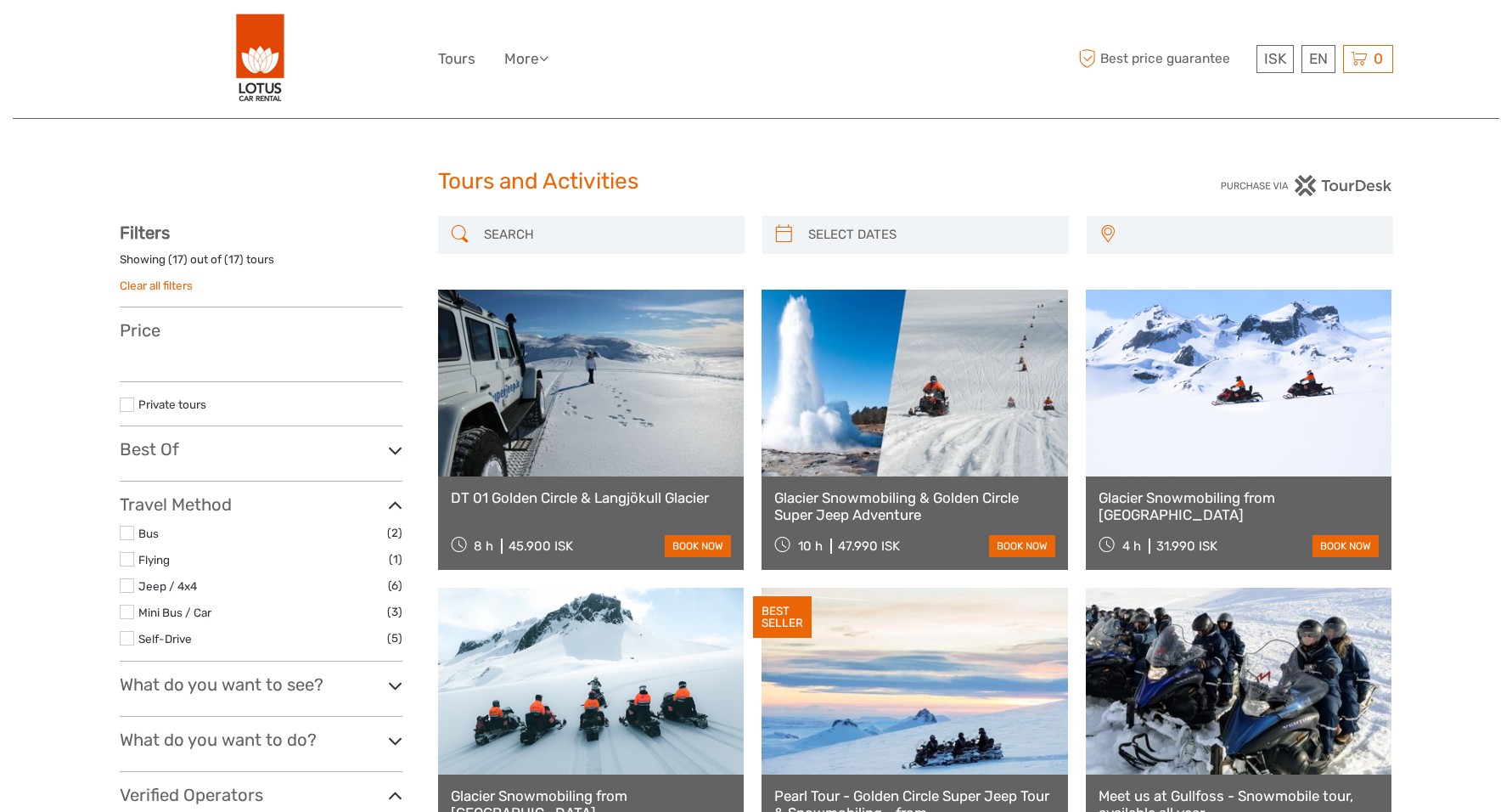 select 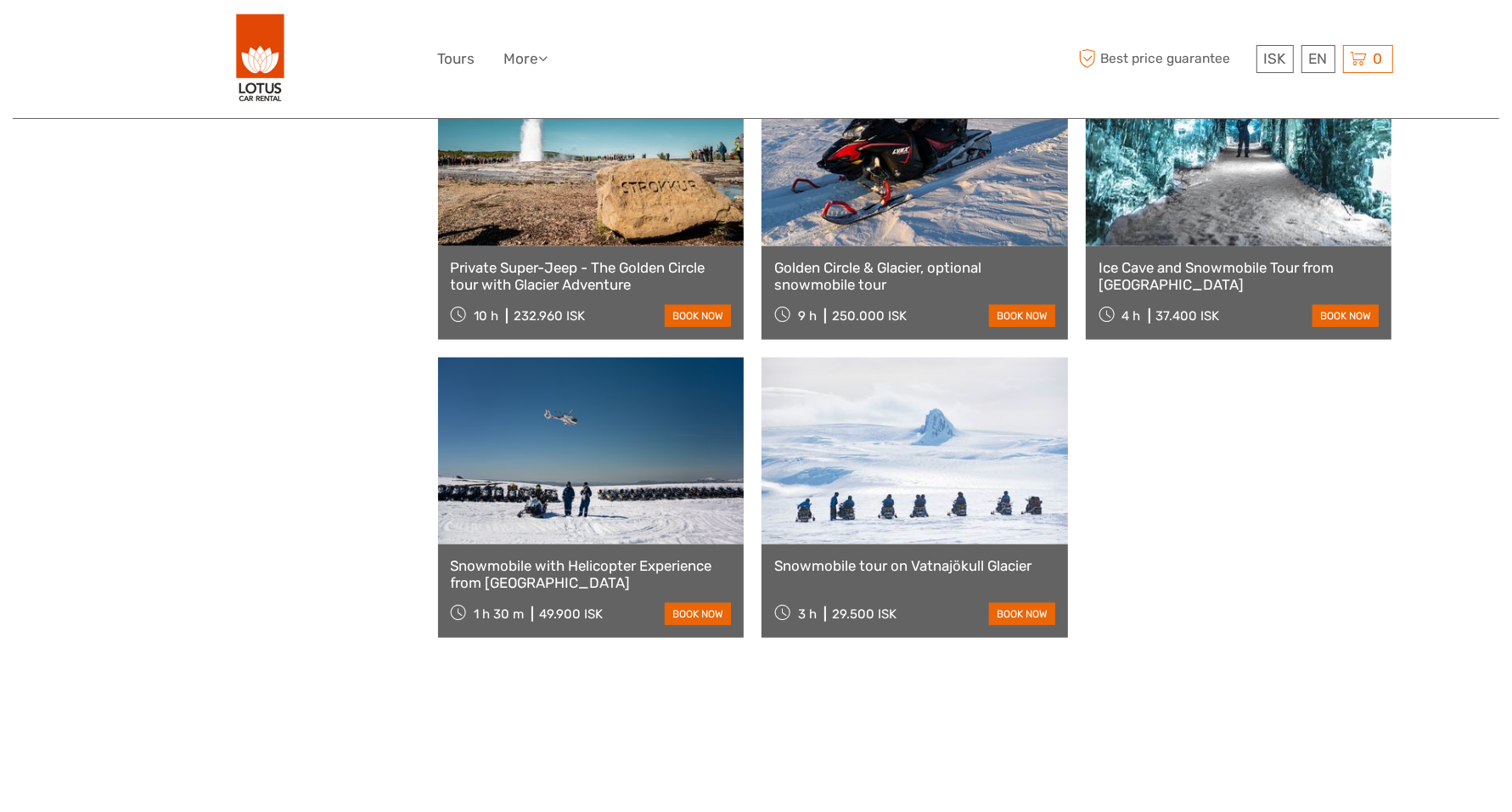 select 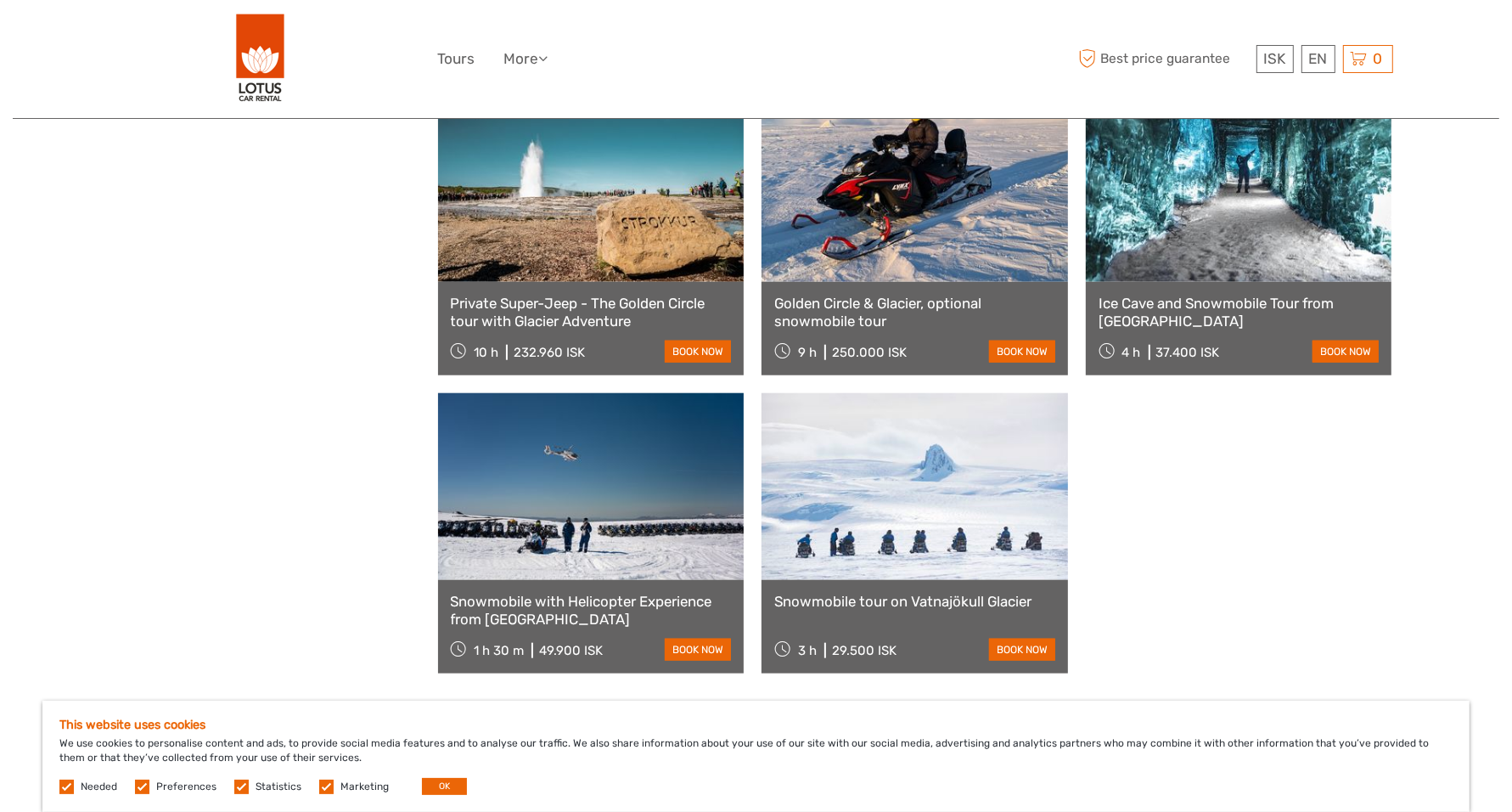 scroll, scrollTop: 0, scrollLeft: 0, axis: both 